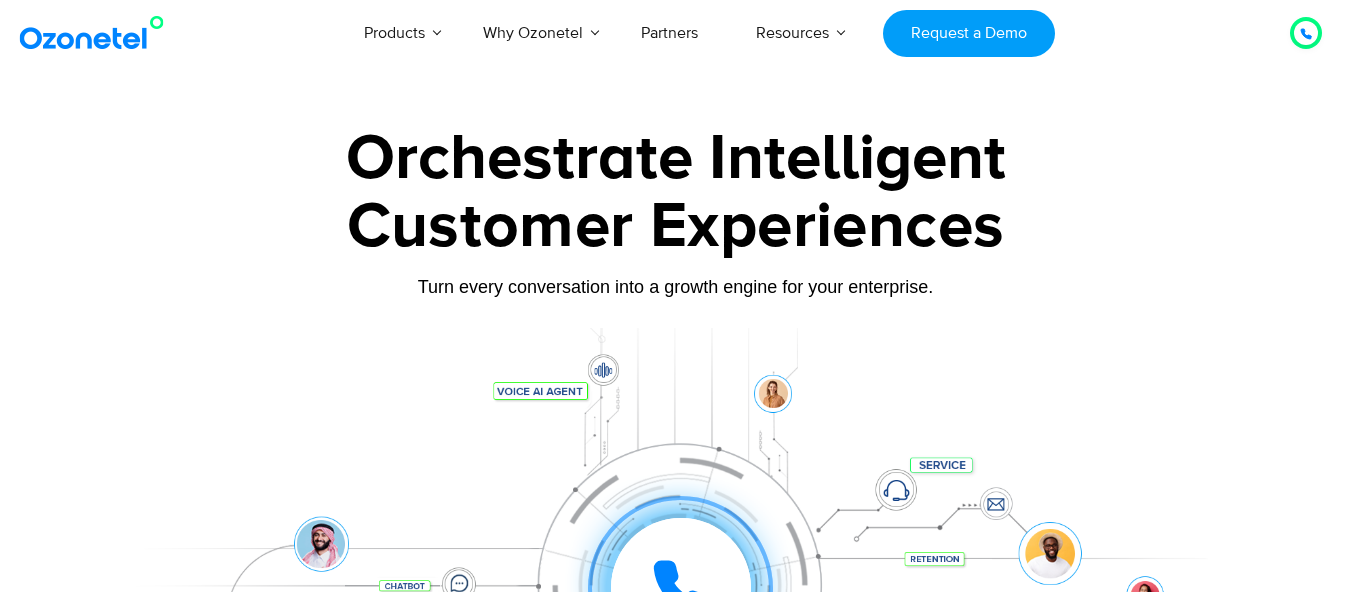 scroll, scrollTop: 0, scrollLeft: 0, axis: both 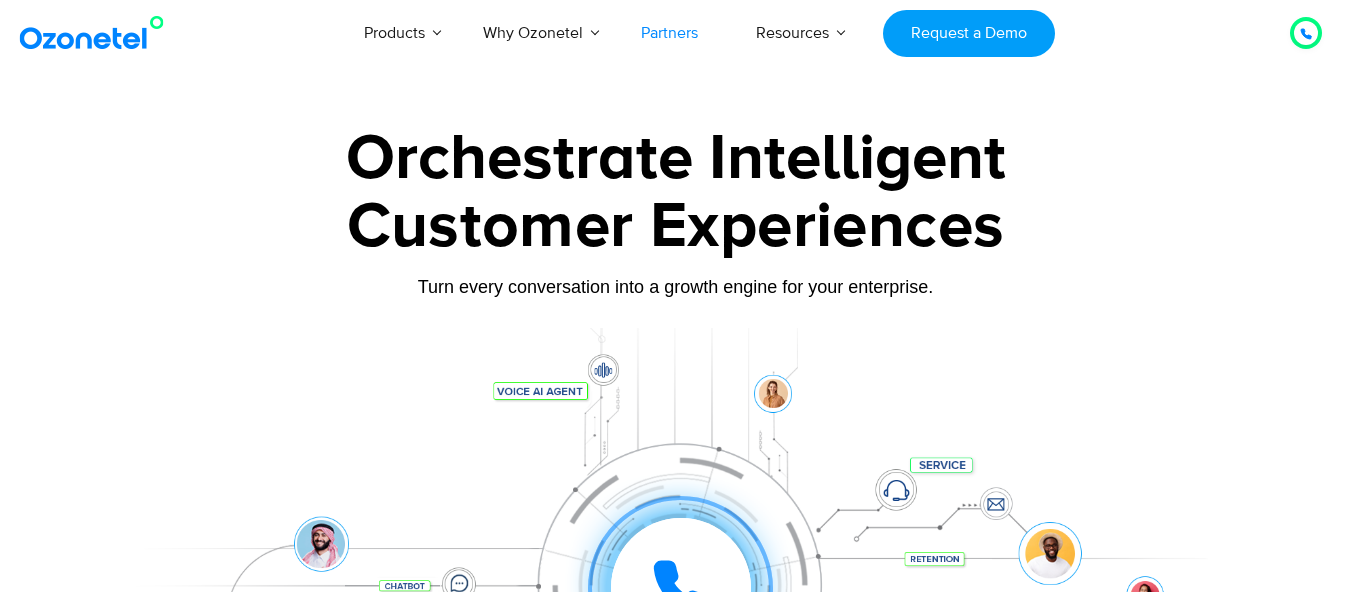 click on "Partners" at bounding box center [669, 33] 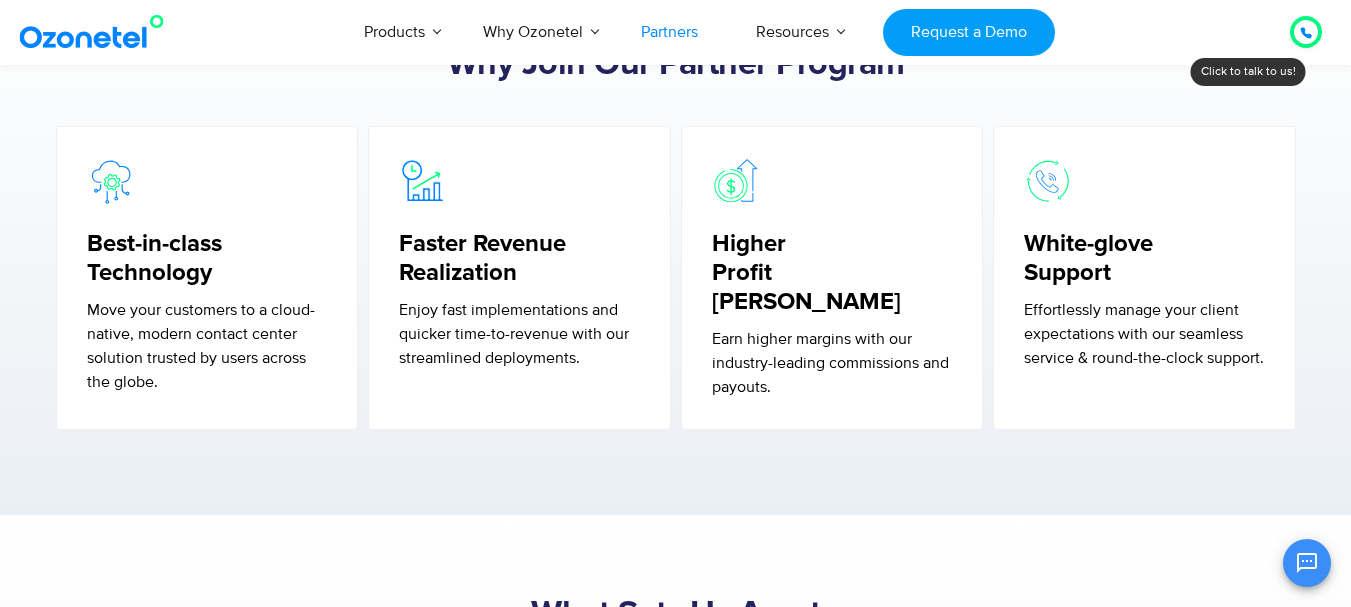 scroll, scrollTop: 0, scrollLeft: 0, axis: both 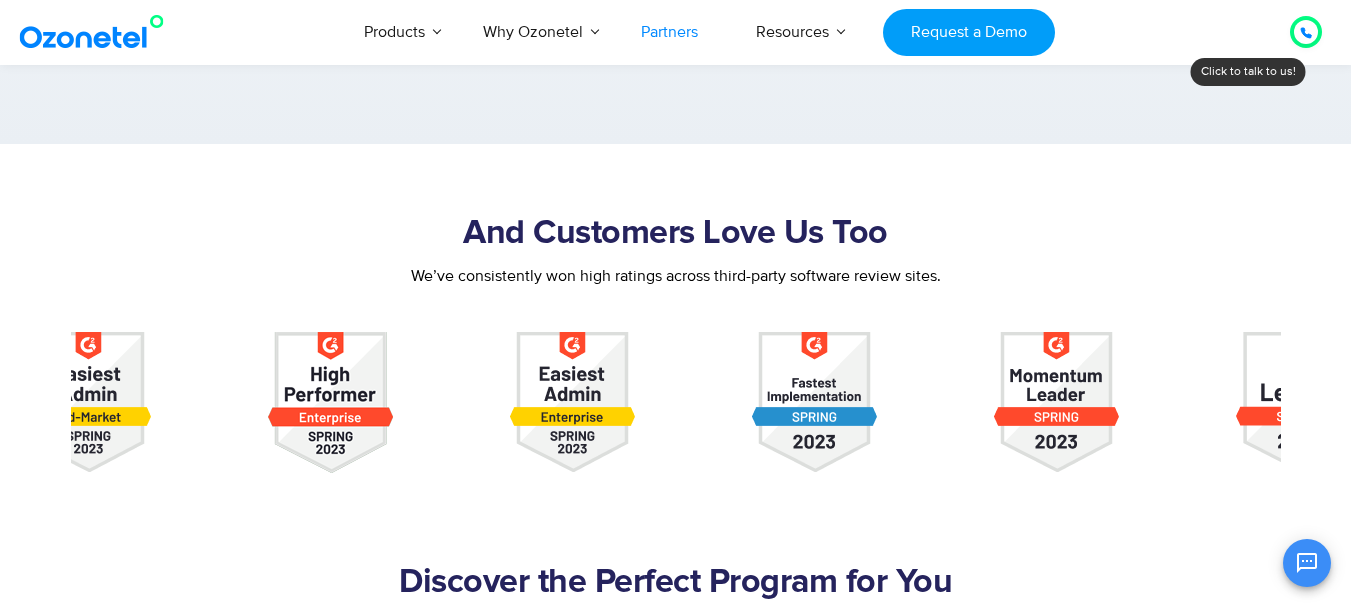 click on "USA : +1-408-440-54451-408-440-5445
INDIA : 1800-123-150150
Click to talk to us!
Call in progress...
1 2 3 4 5 6 7 8 9 # 0
Products
AI & CX
Voice AI Agents
Agent Assist" at bounding box center (675, 1312) 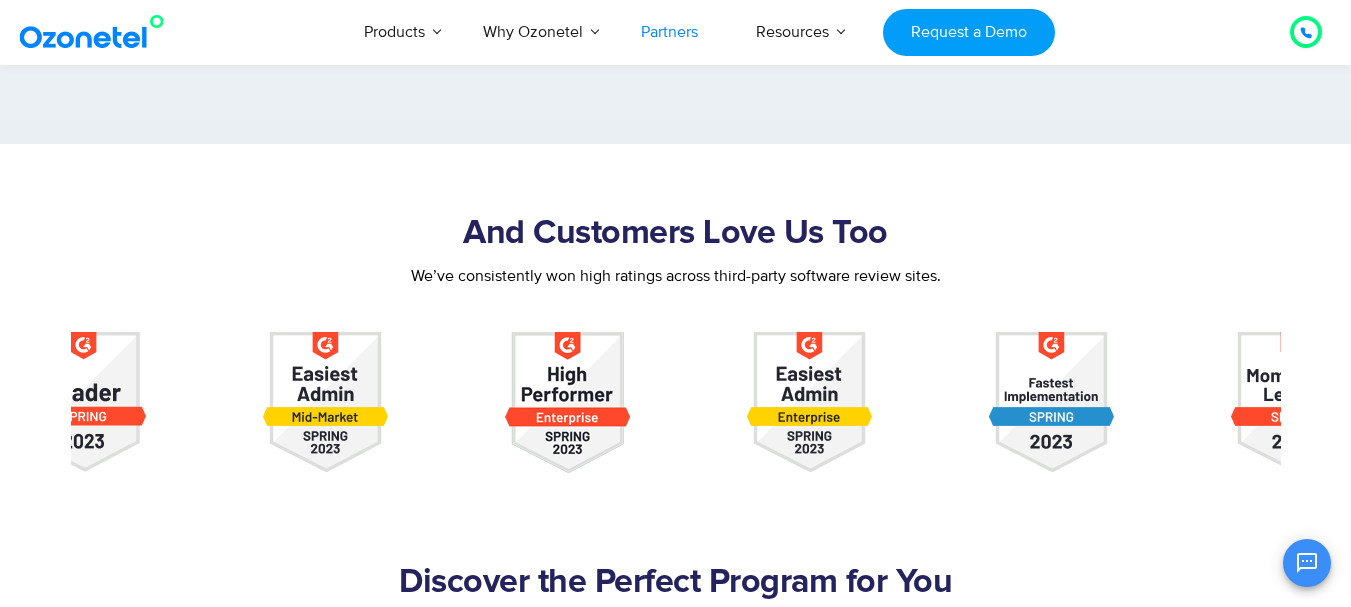 click at bounding box center (-1610, 402) 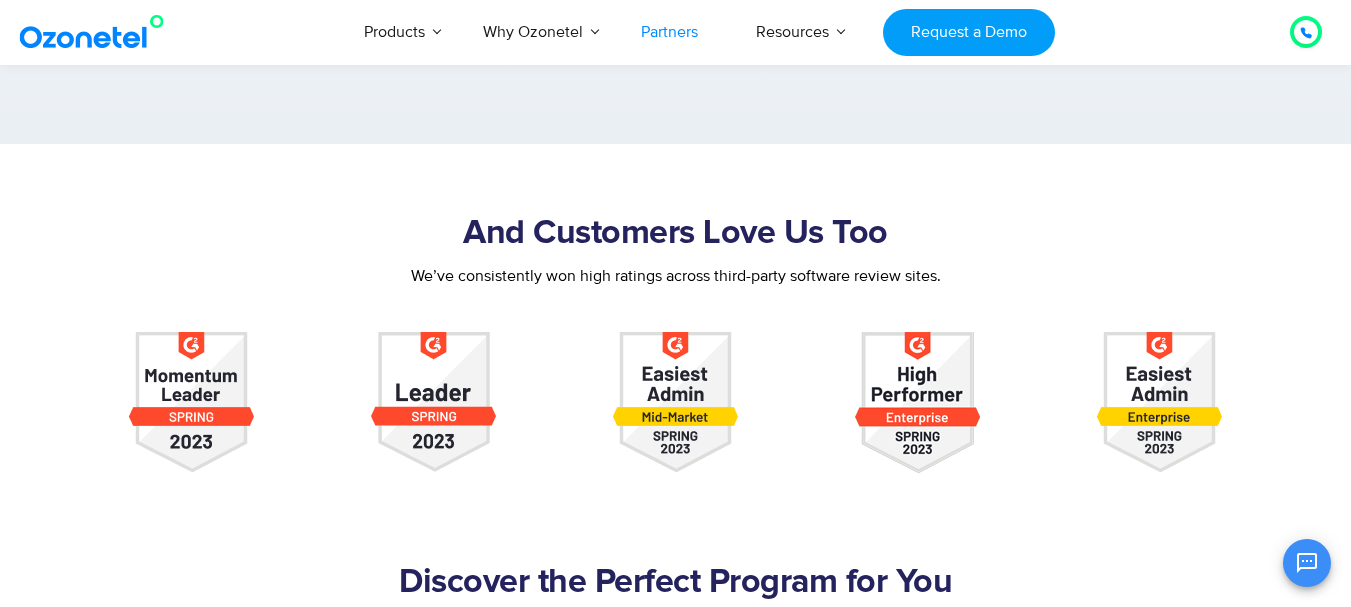 click on "And Customers Love Us Too
We’ve consistently won high ratings across third-party software review sites." at bounding box center [675, 343] 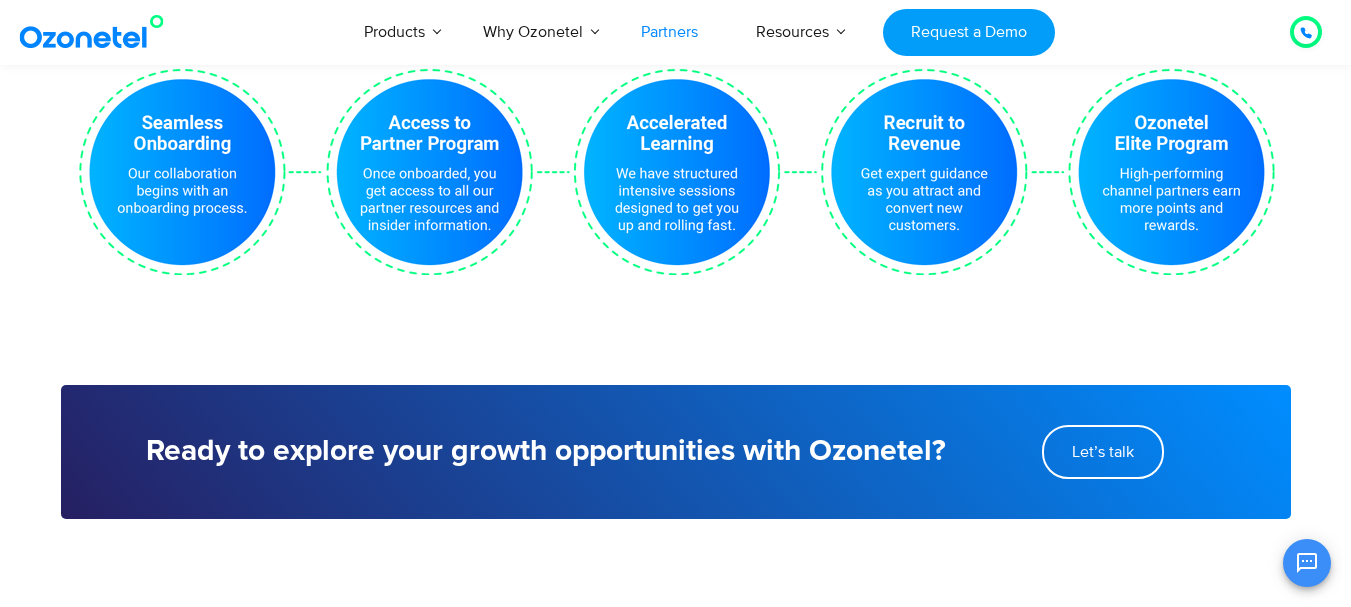 scroll, scrollTop: 4190, scrollLeft: 0, axis: vertical 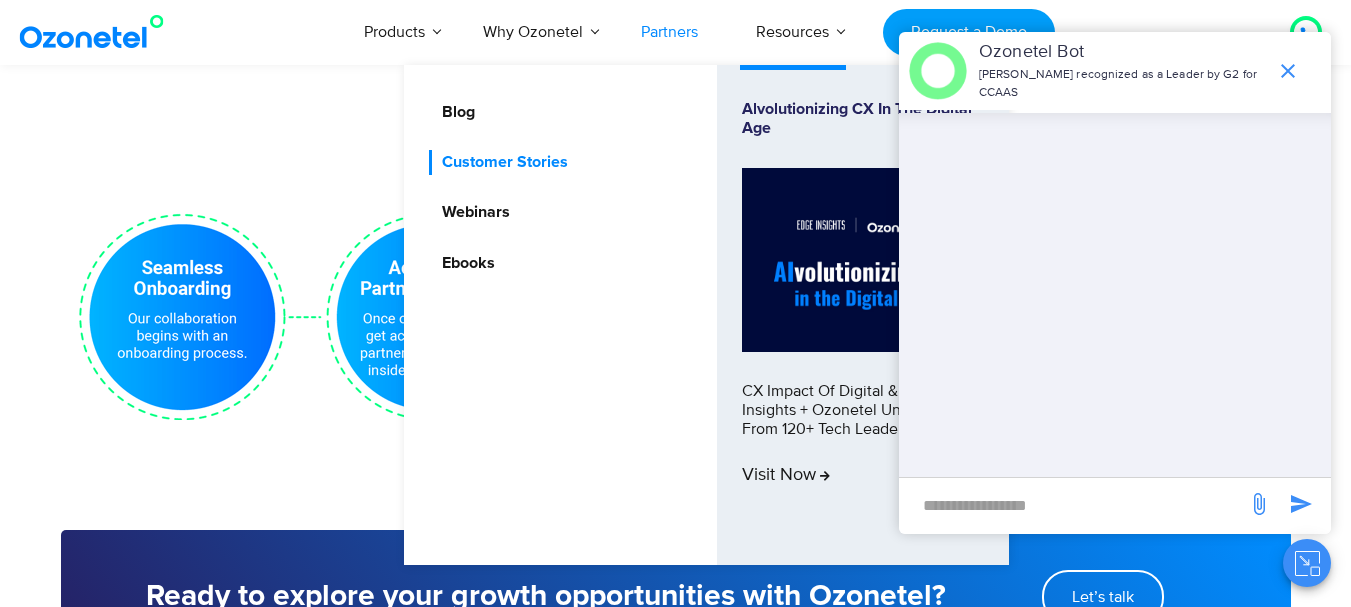click on "Customer Stories" at bounding box center (500, 162) 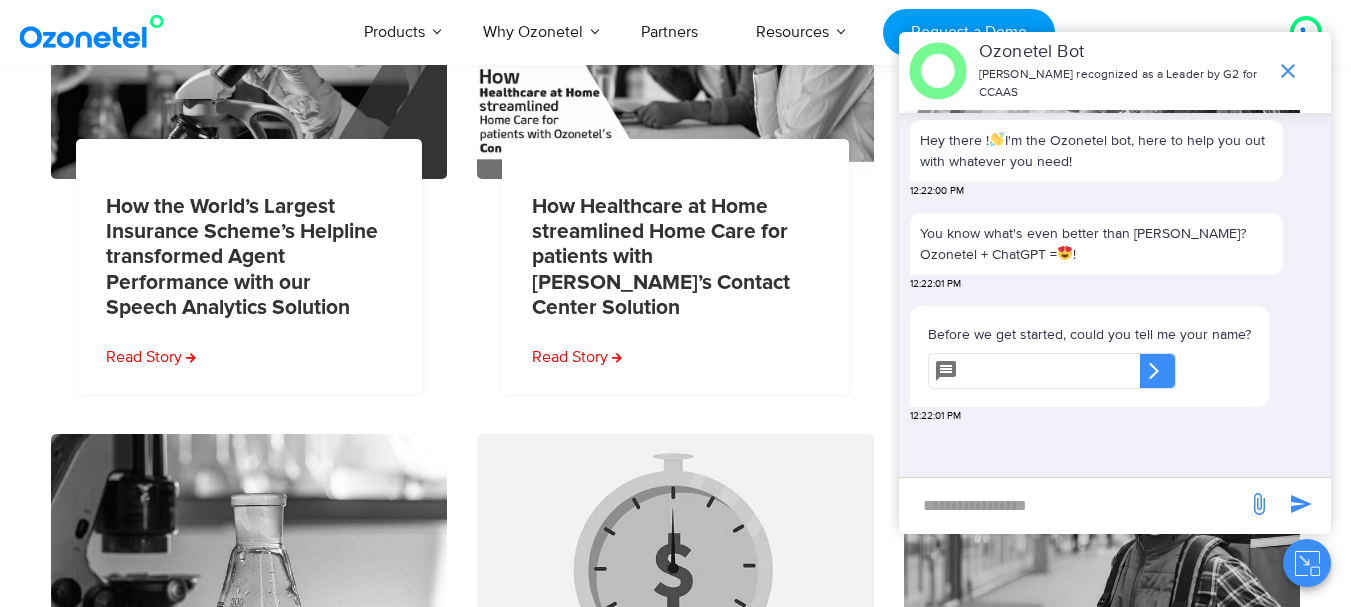 scroll, scrollTop: 600, scrollLeft: 0, axis: vertical 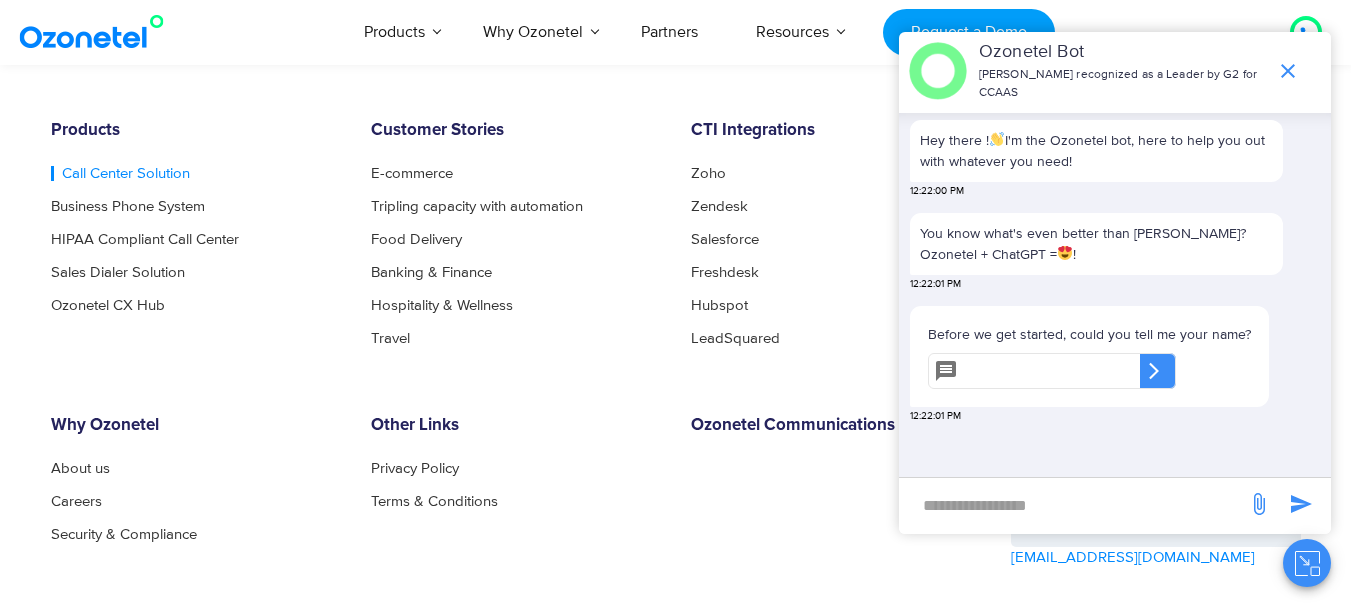 click on "Call Center Solution" at bounding box center [120, 173] 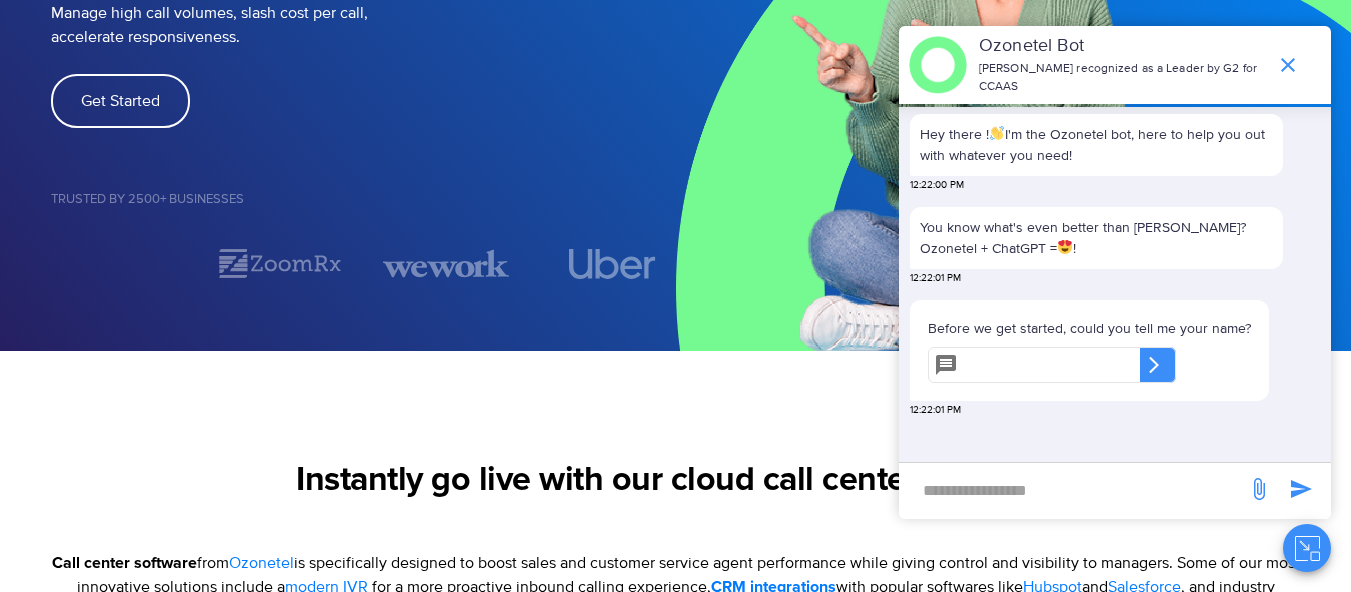 scroll, scrollTop: 400, scrollLeft: 0, axis: vertical 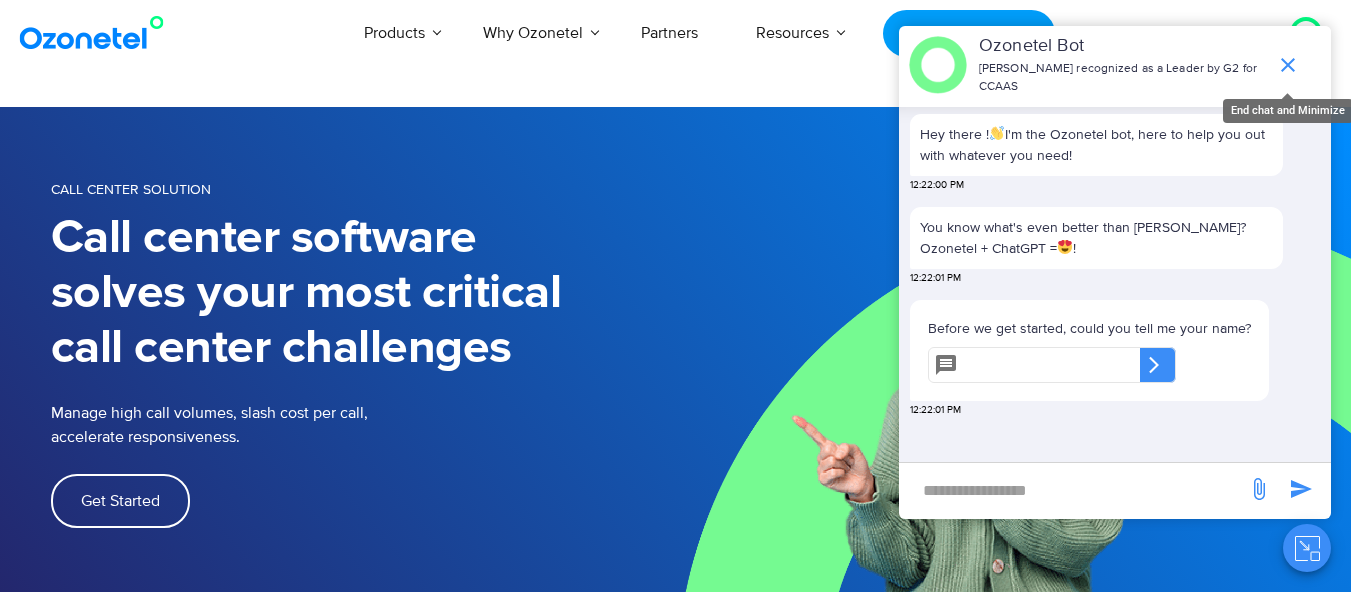 click 